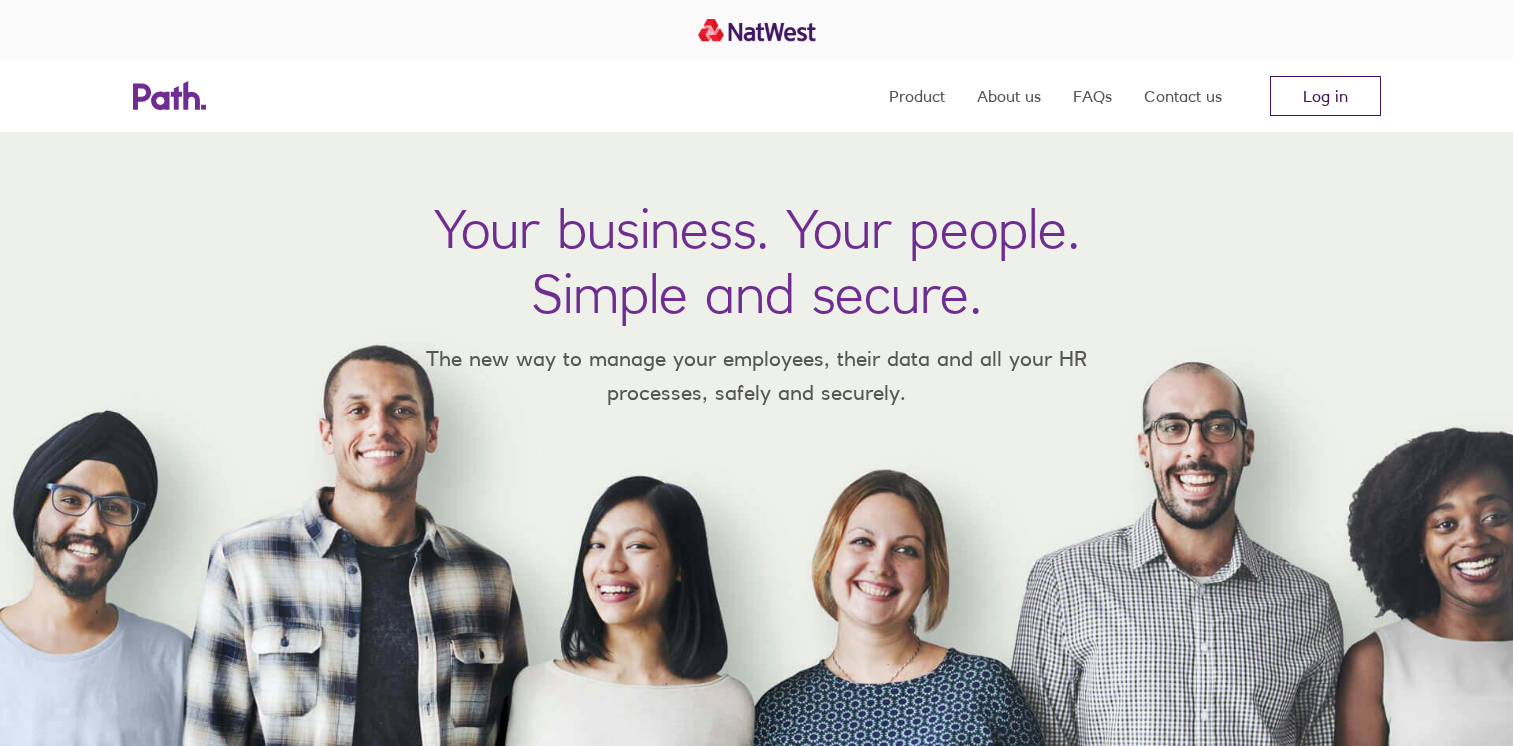 scroll, scrollTop: 0, scrollLeft: 0, axis: both 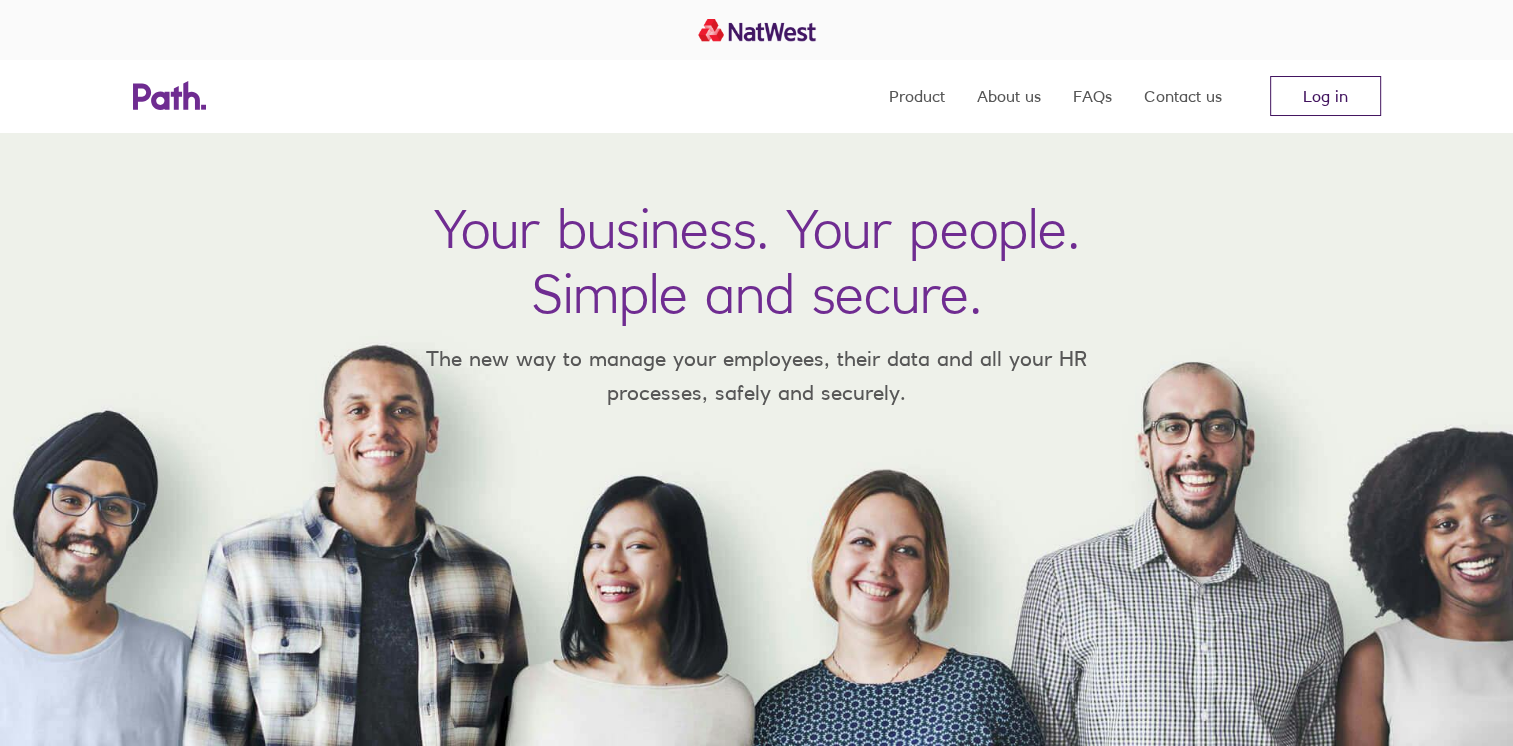 click on "Log in" at bounding box center [1325, 96] 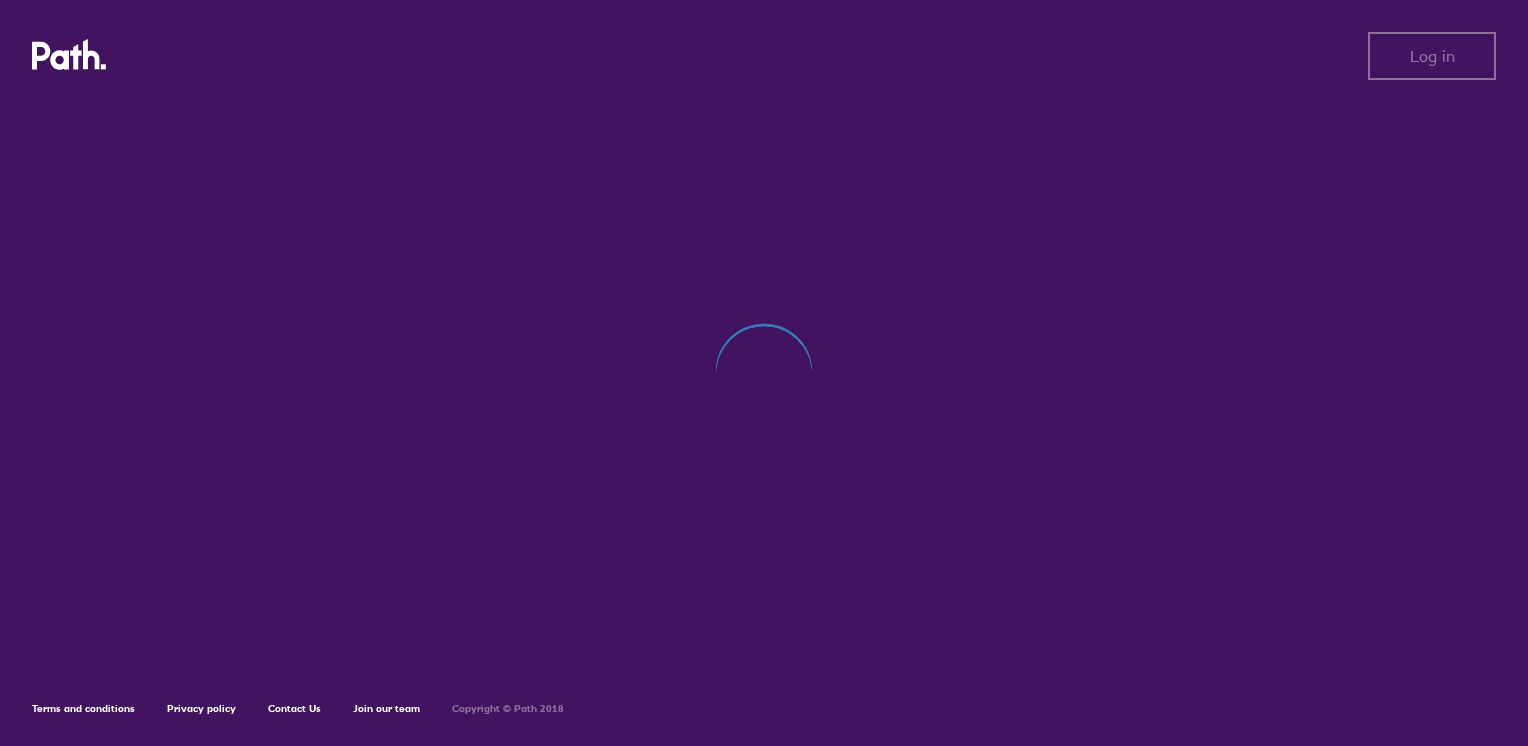 scroll, scrollTop: 0, scrollLeft: 0, axis: both 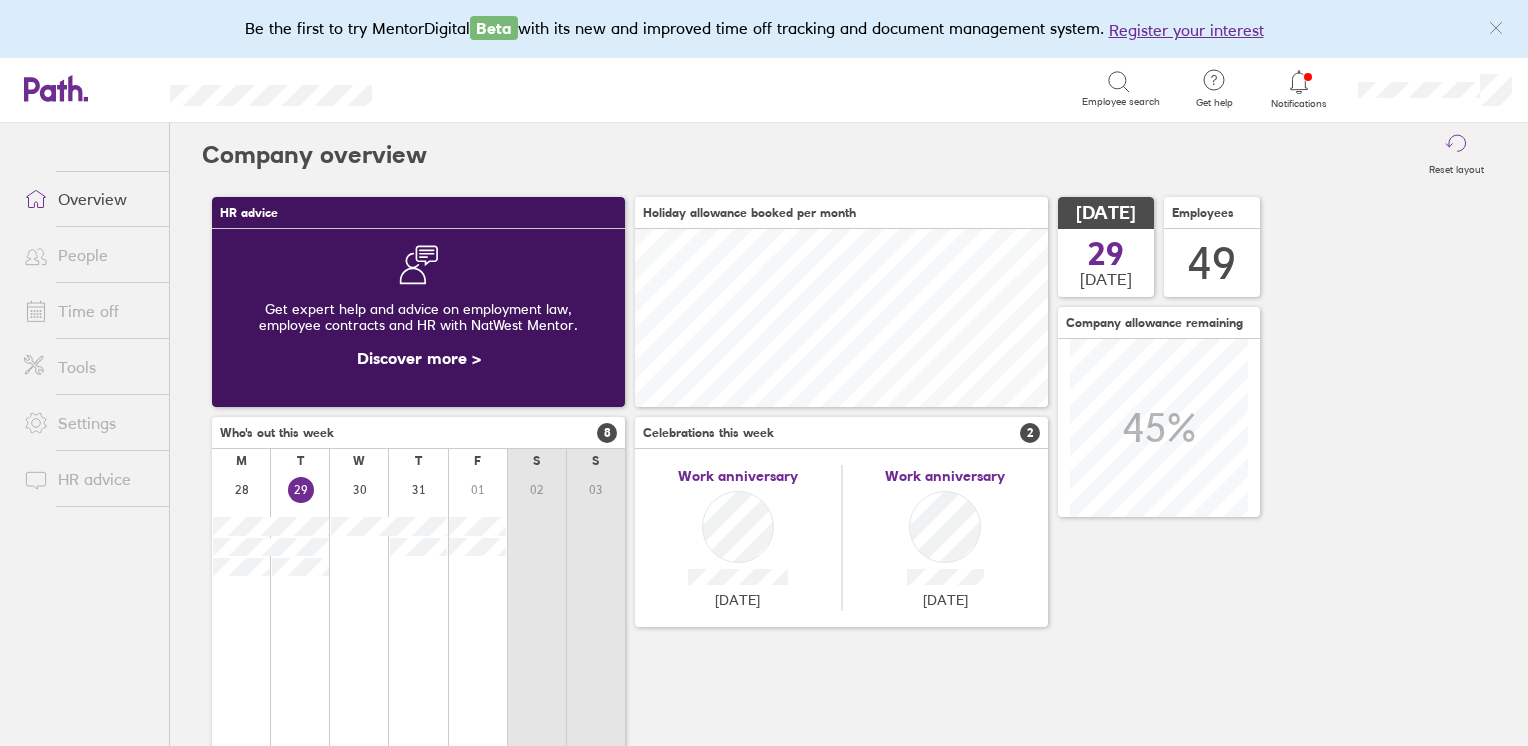 click on "People" at bounding box center [88, 255] 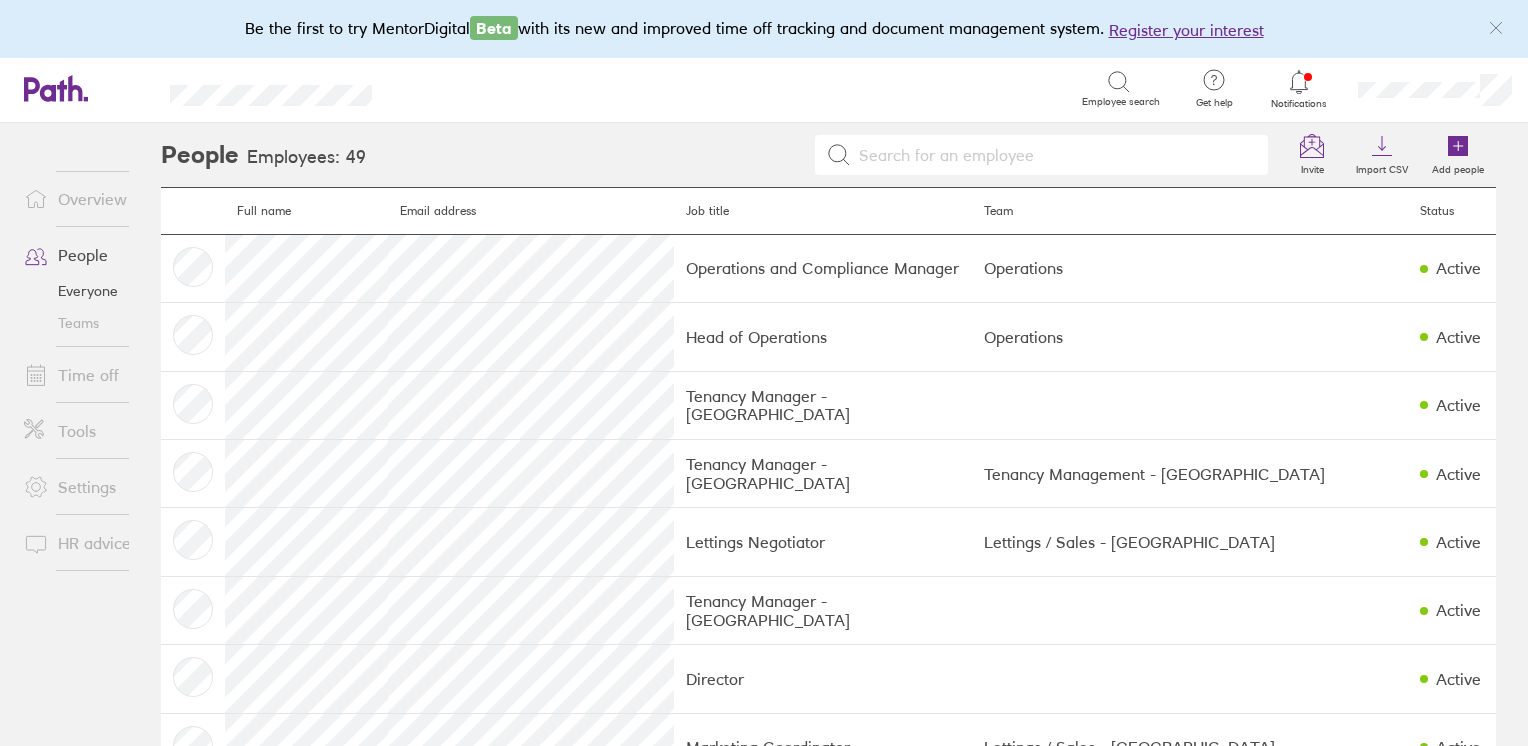 click on "Teams" at bounding box center (88, 323) 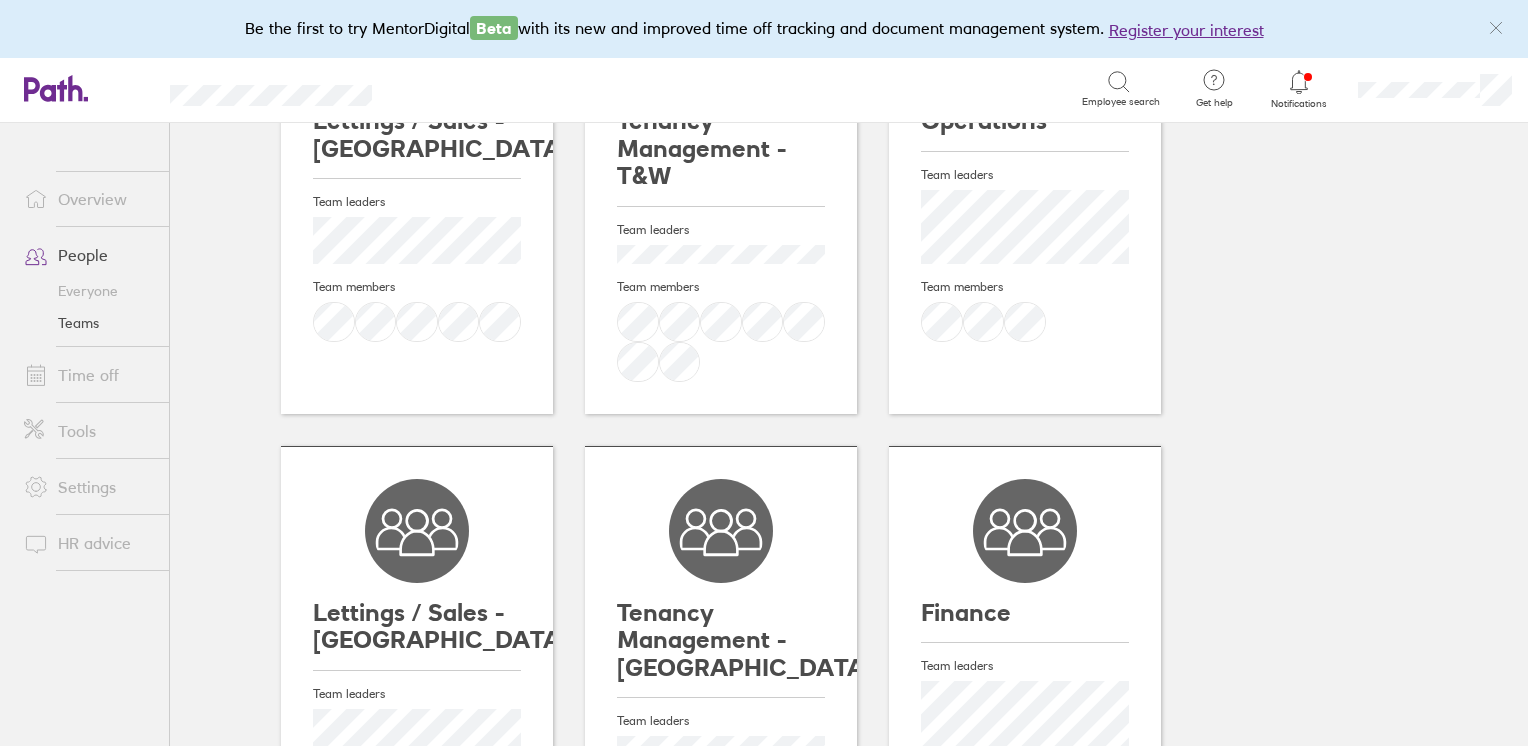 scroll, scrollTop: 400, scrollLeft: 0, axis: vertical 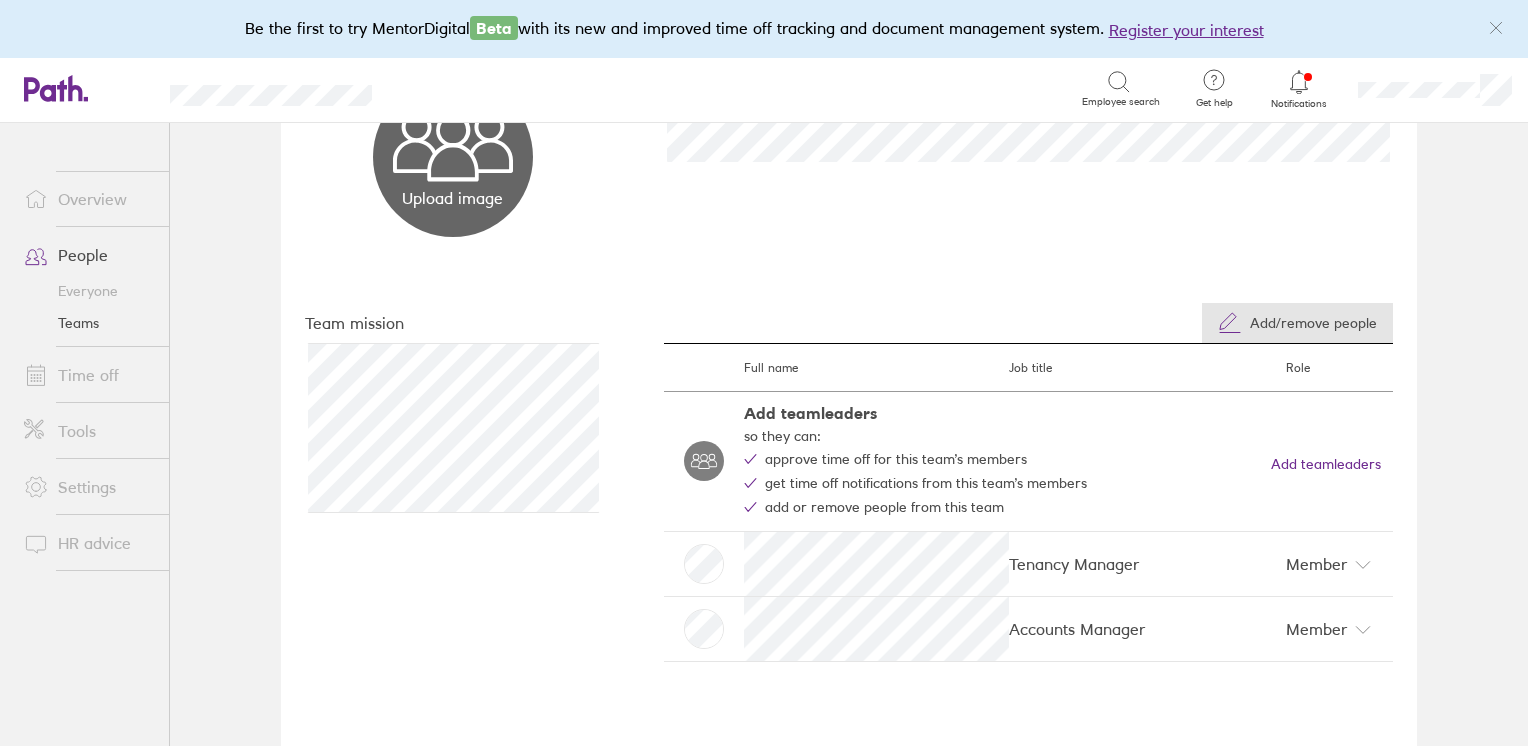 click on "Add/remove people" at bounding box center (1313, 323) 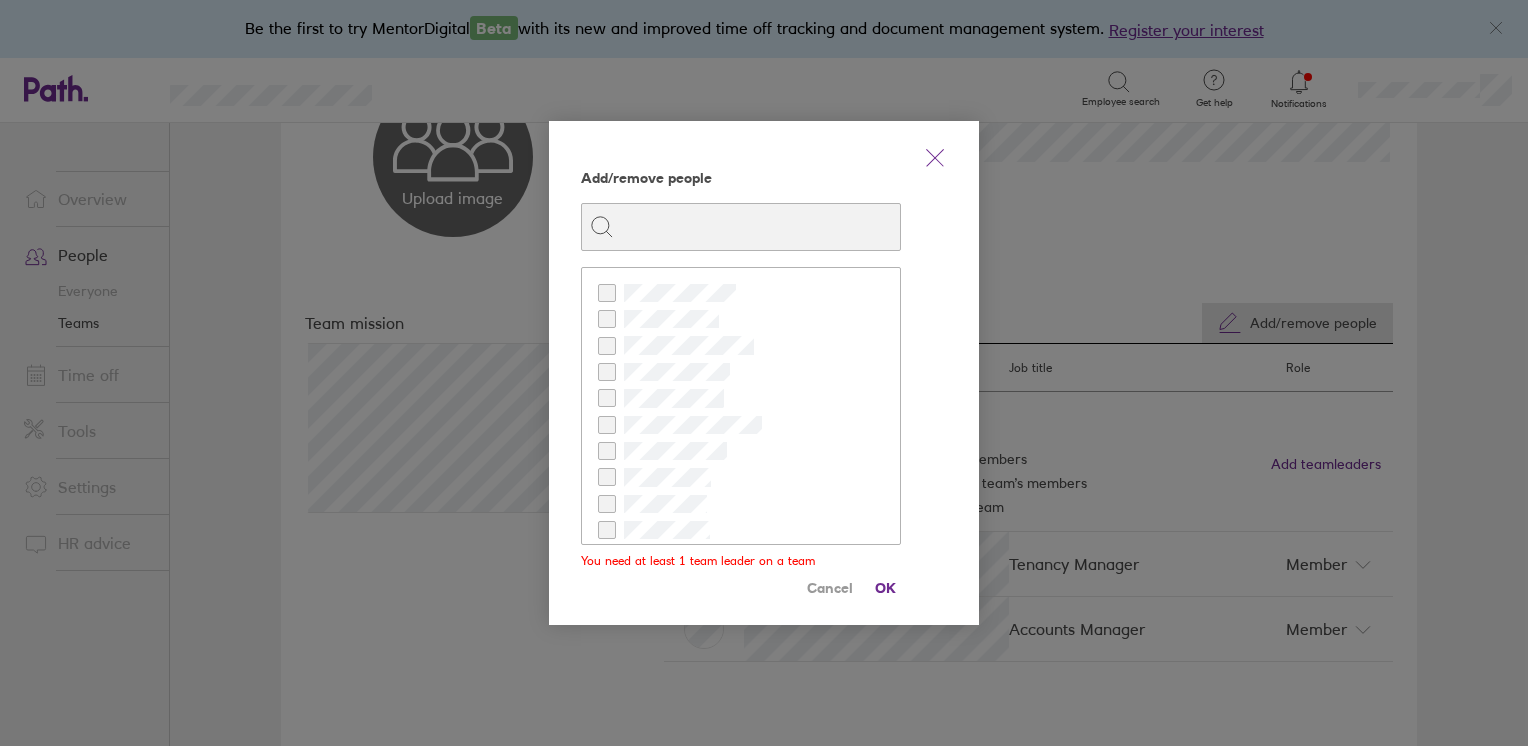 scroll, scrollTop: 200, scrollLeft: 0, axis: vertical 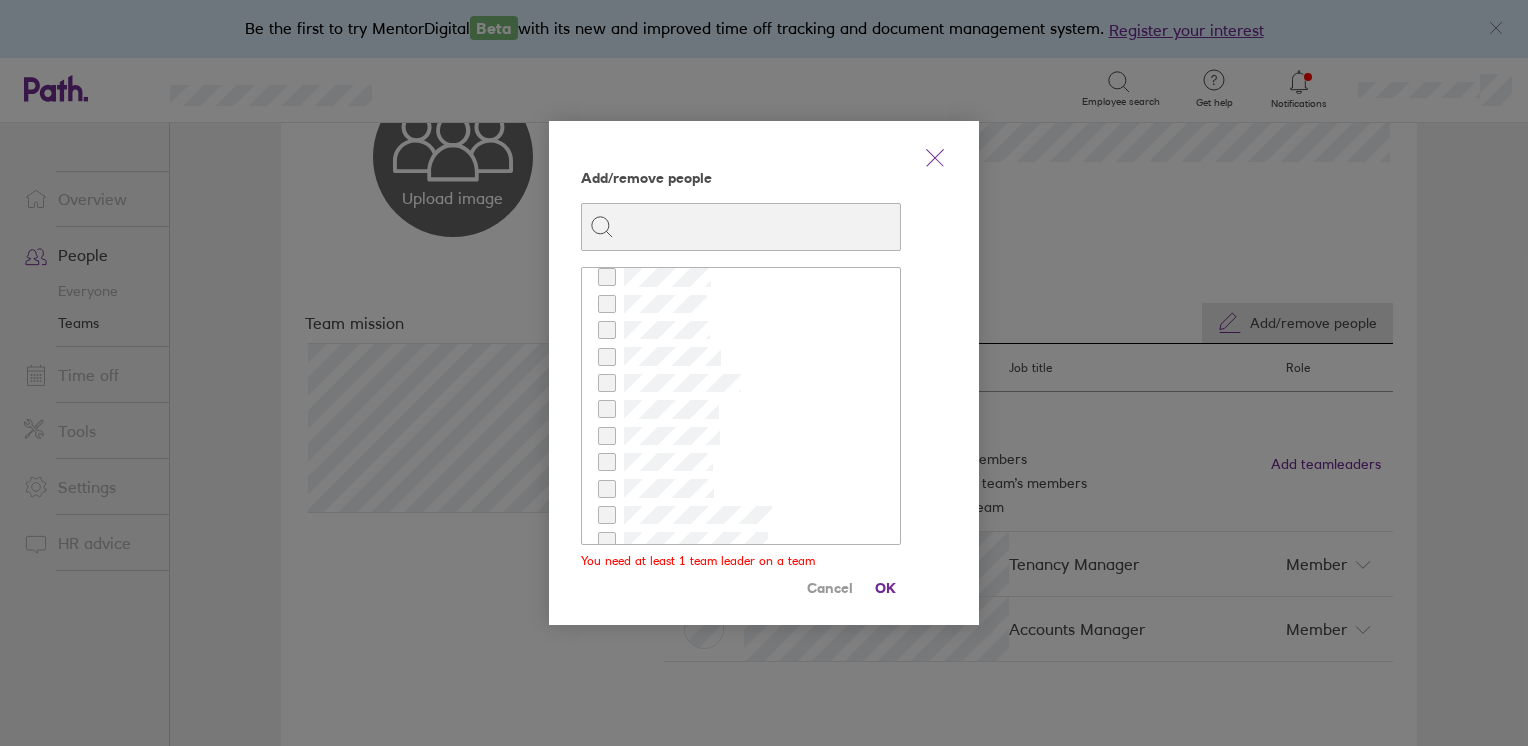 click 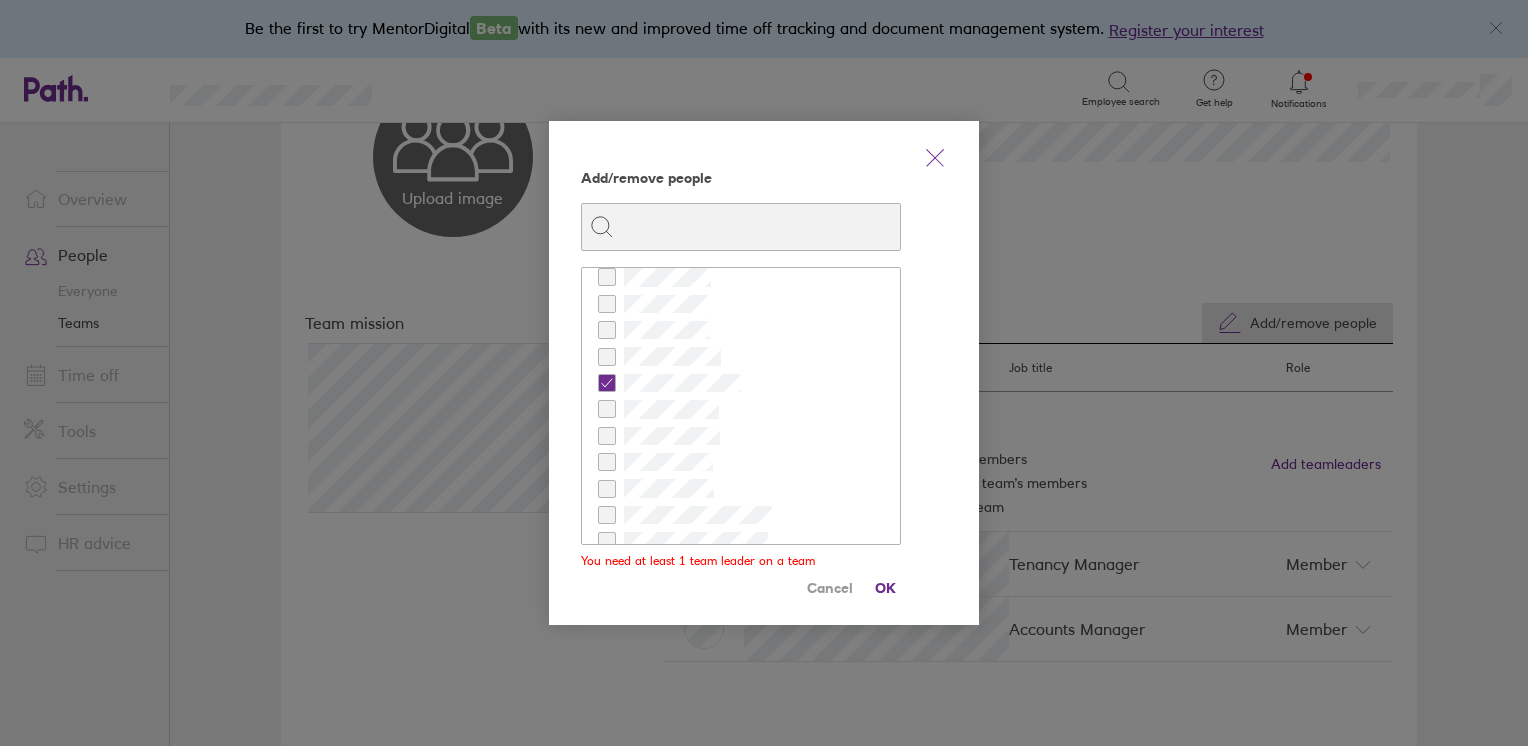 checkbox on "true" 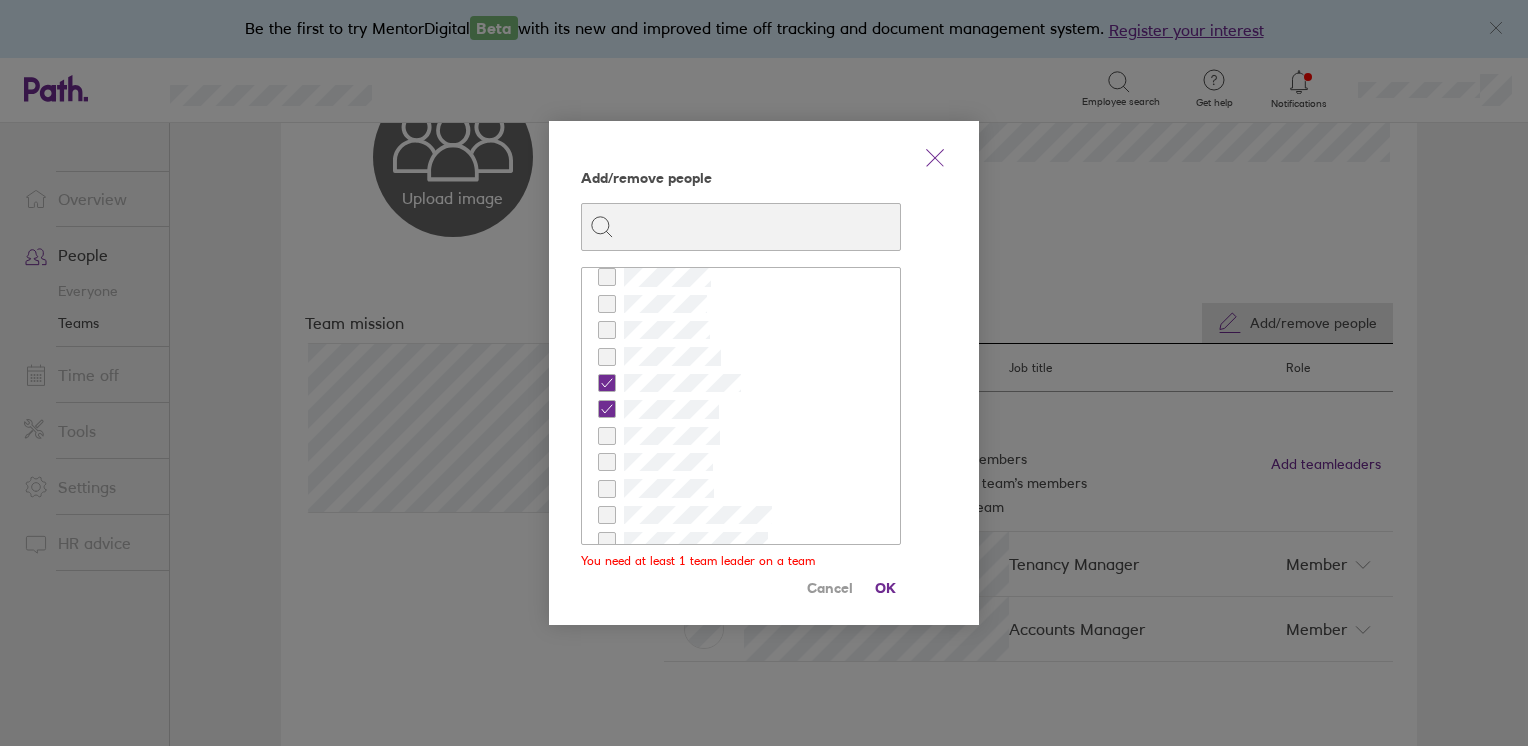 checkbox on "true" 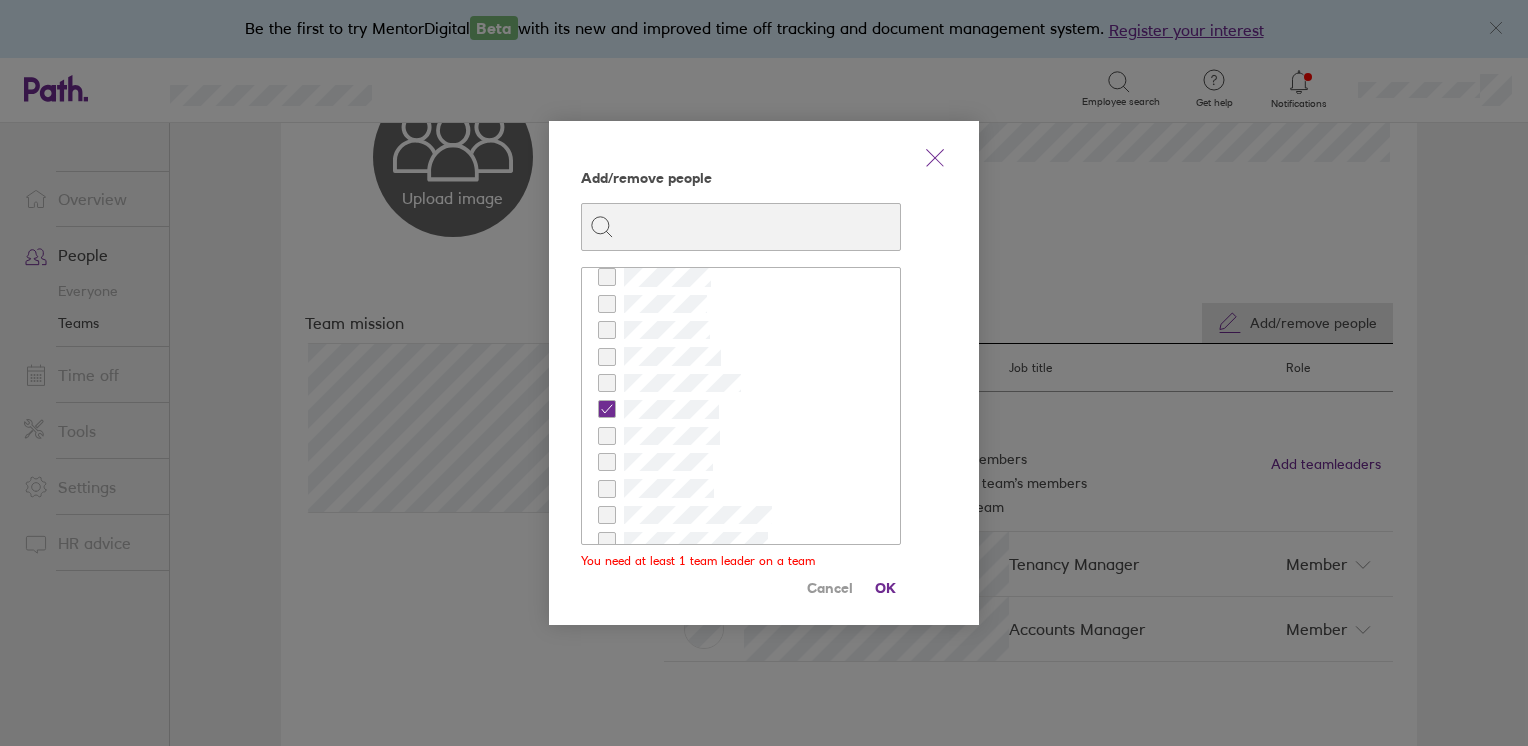 click at bounding box center [741, 360] 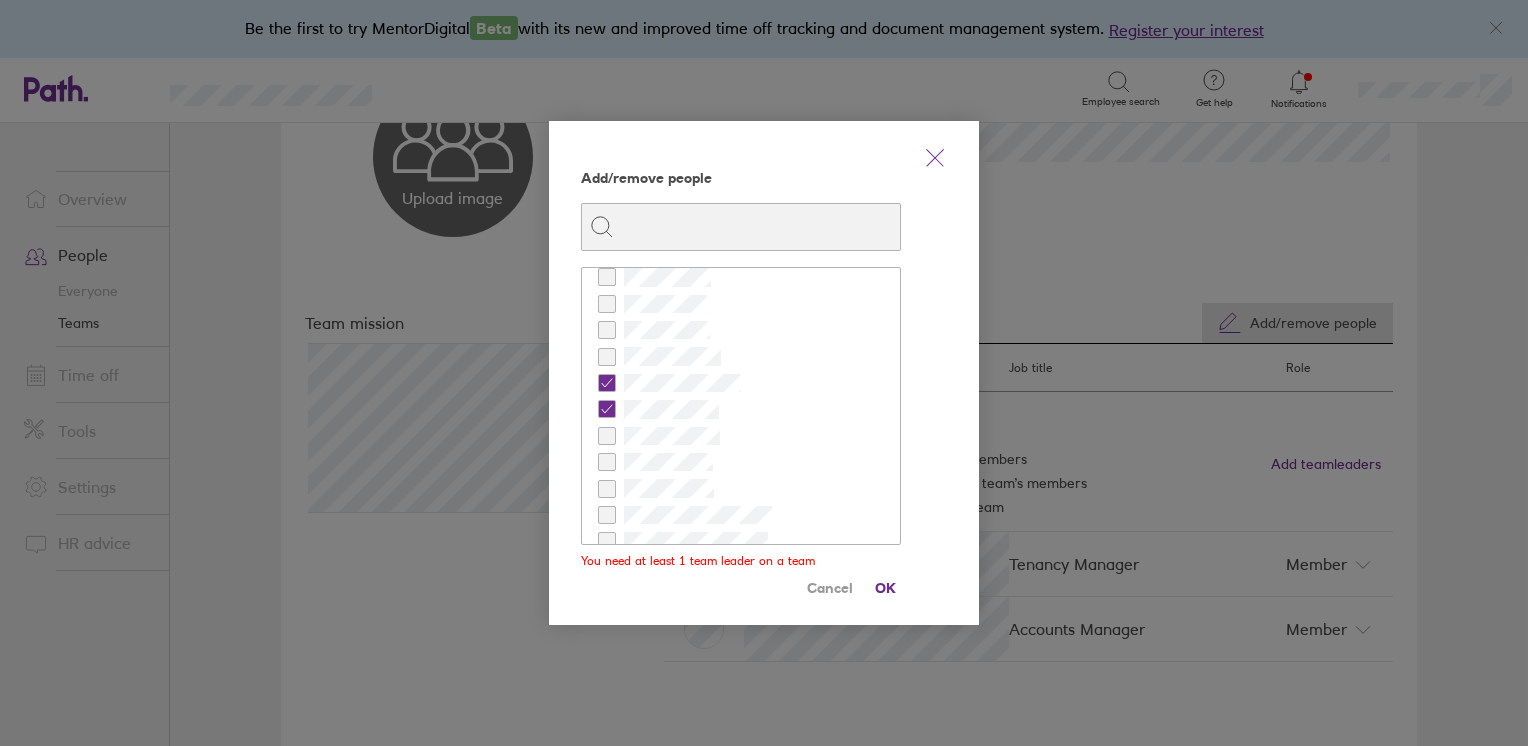 checkbox on "true" 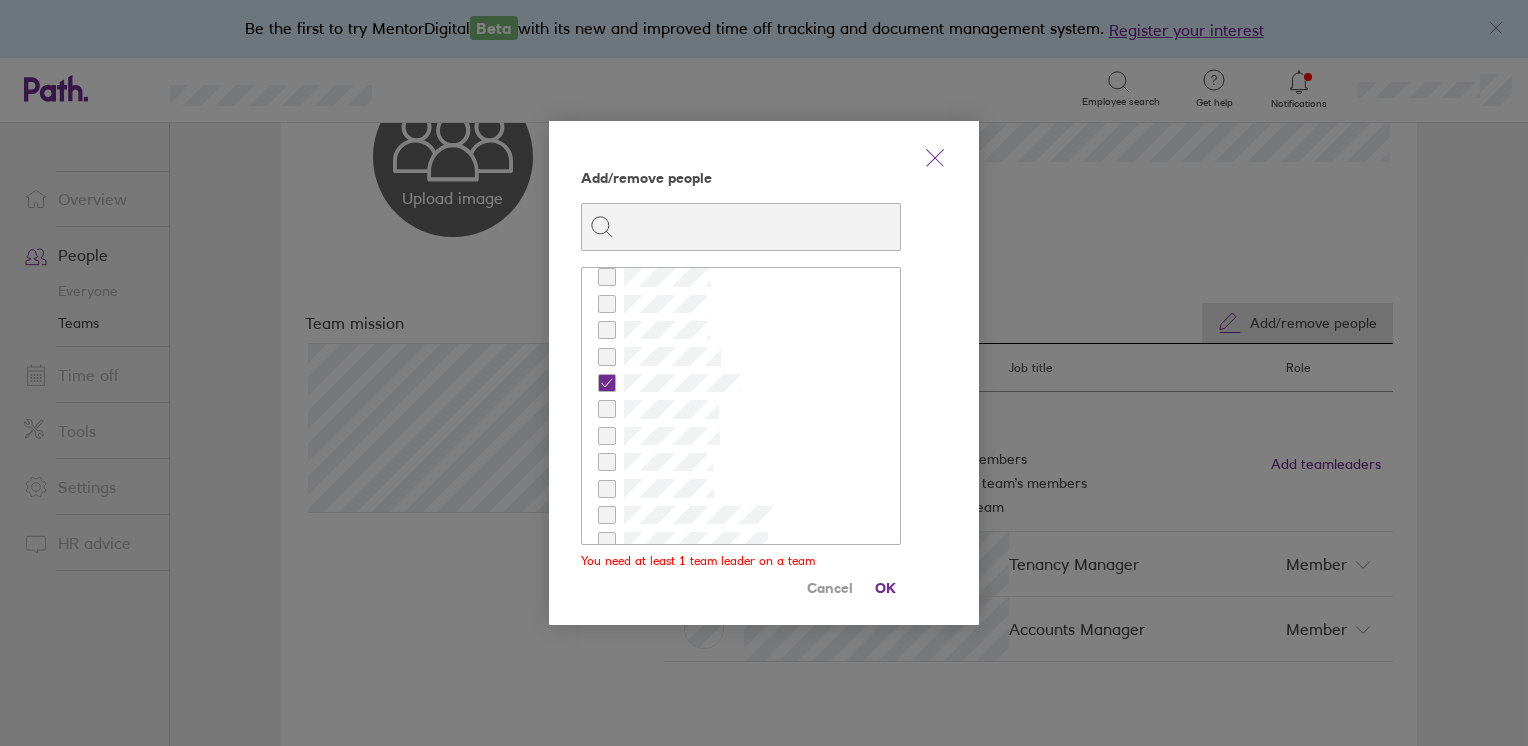 checkbox on "false" 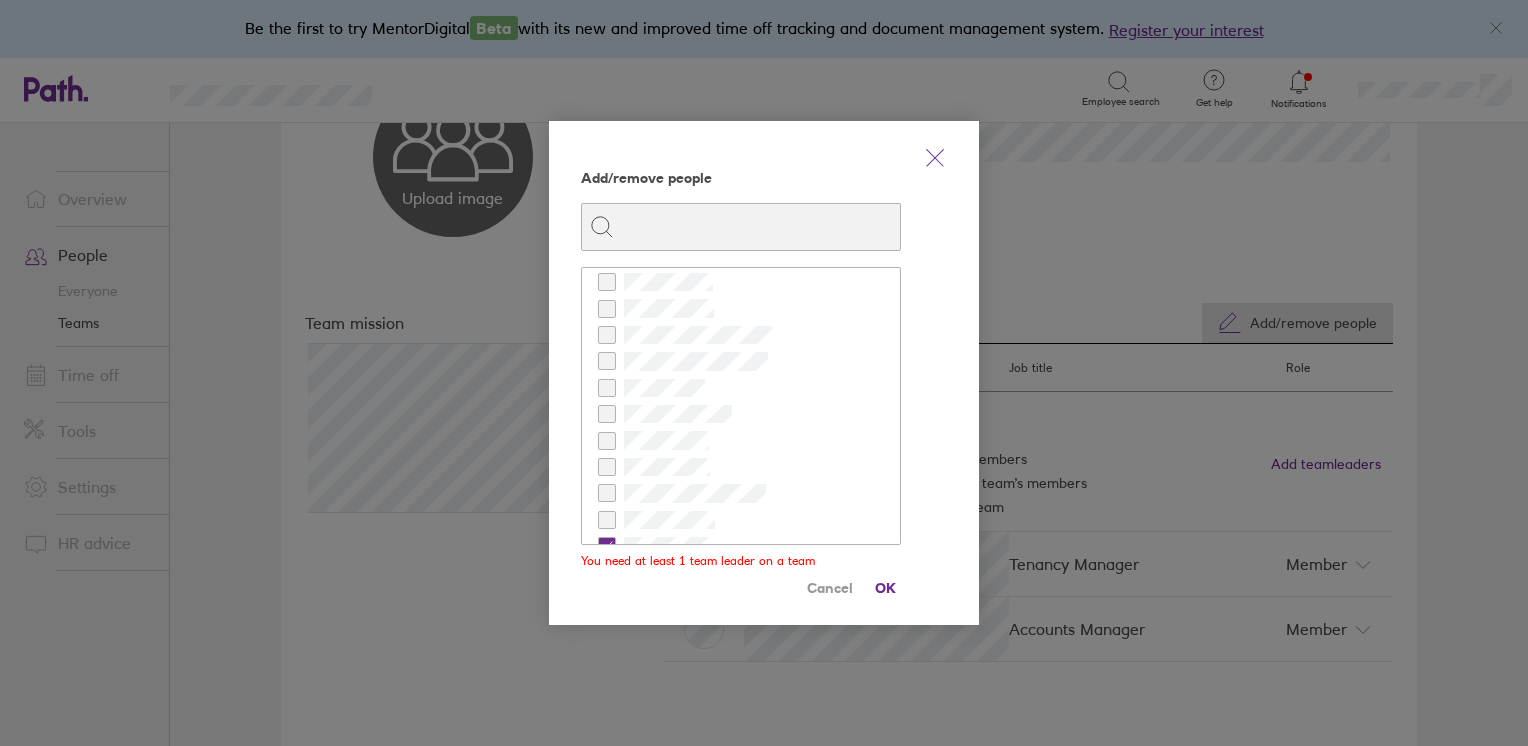 scroll, scrollTop: 100, scrollLeft: 0, axis: vertical 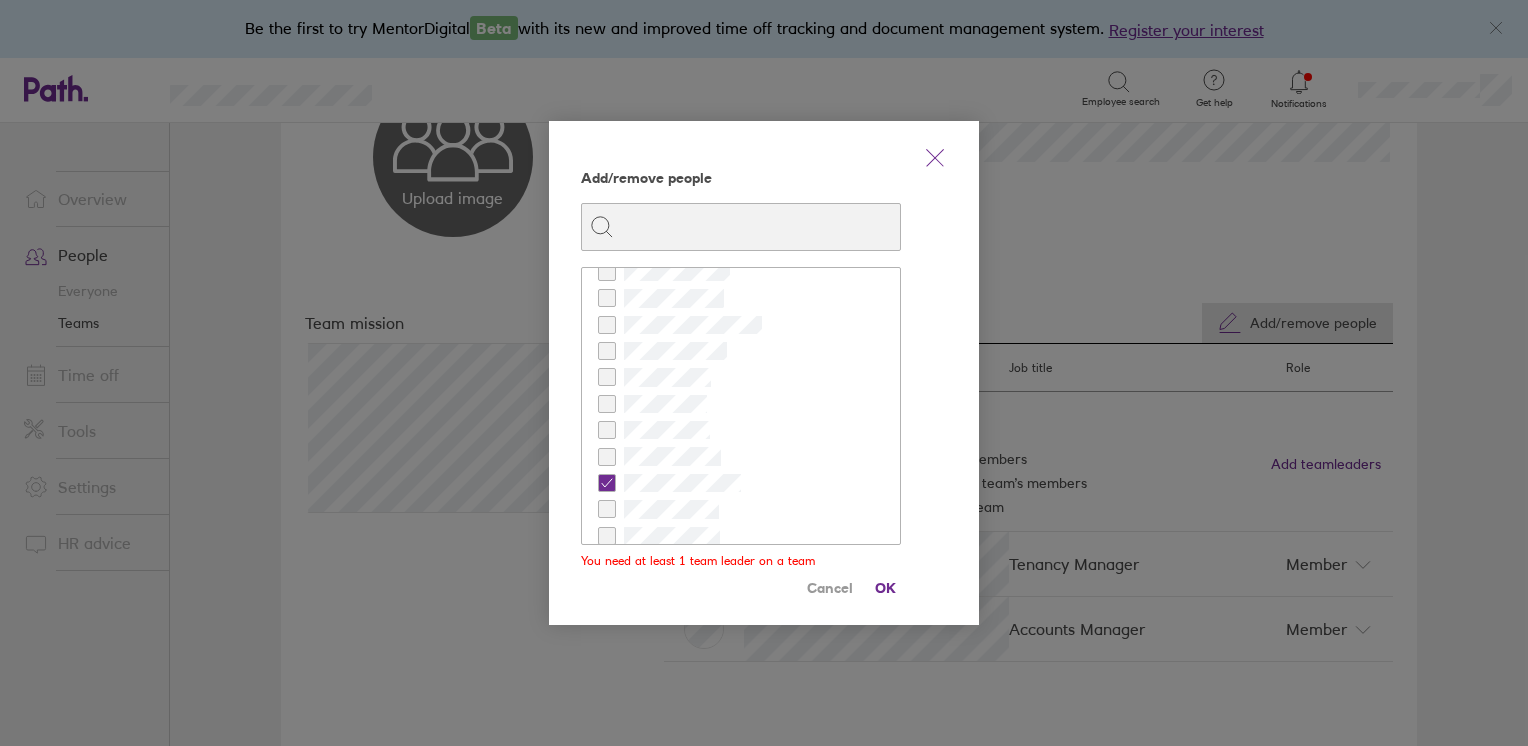 click 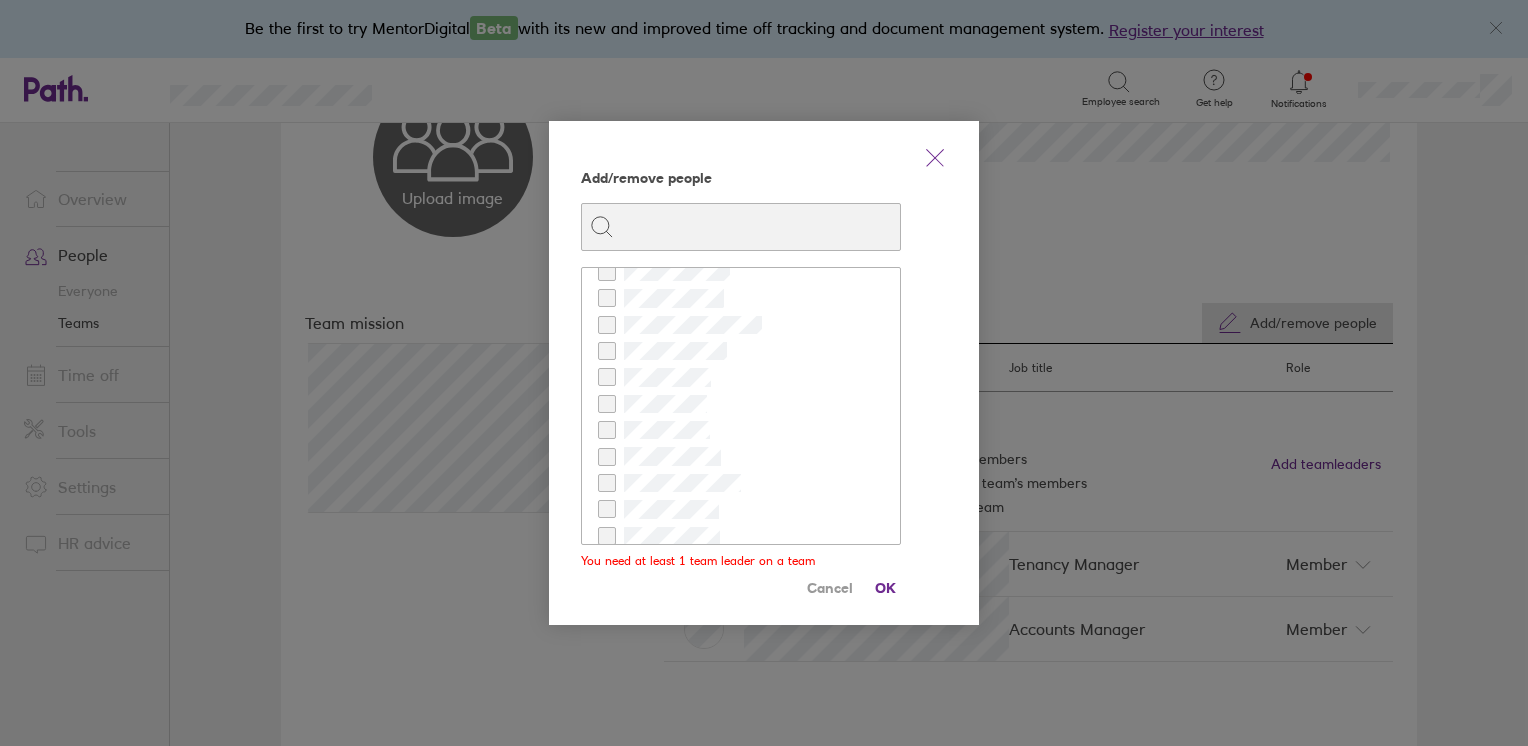 checkbox on "false" 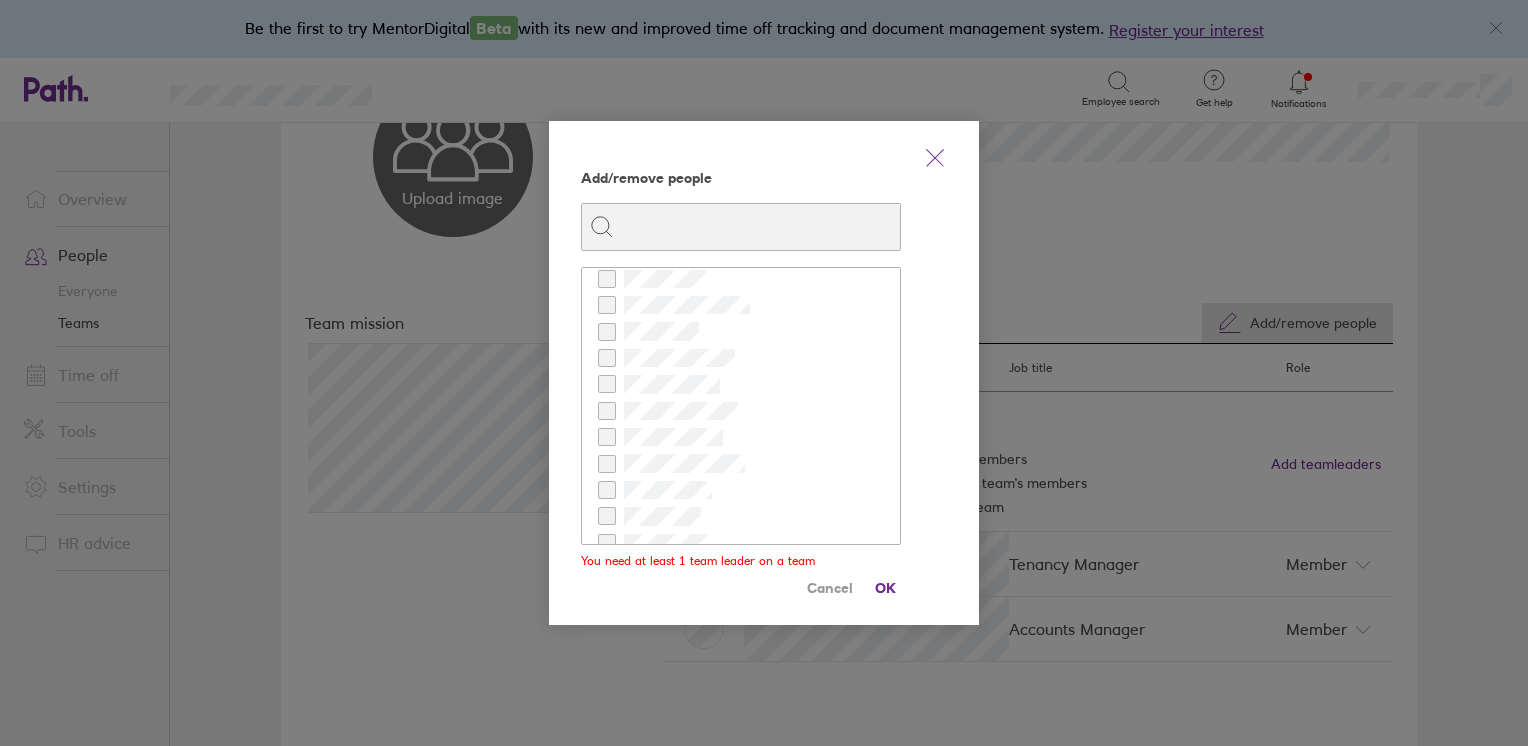 scroll, scrollTop: 800, scrollLeft: 0, axis: vertical 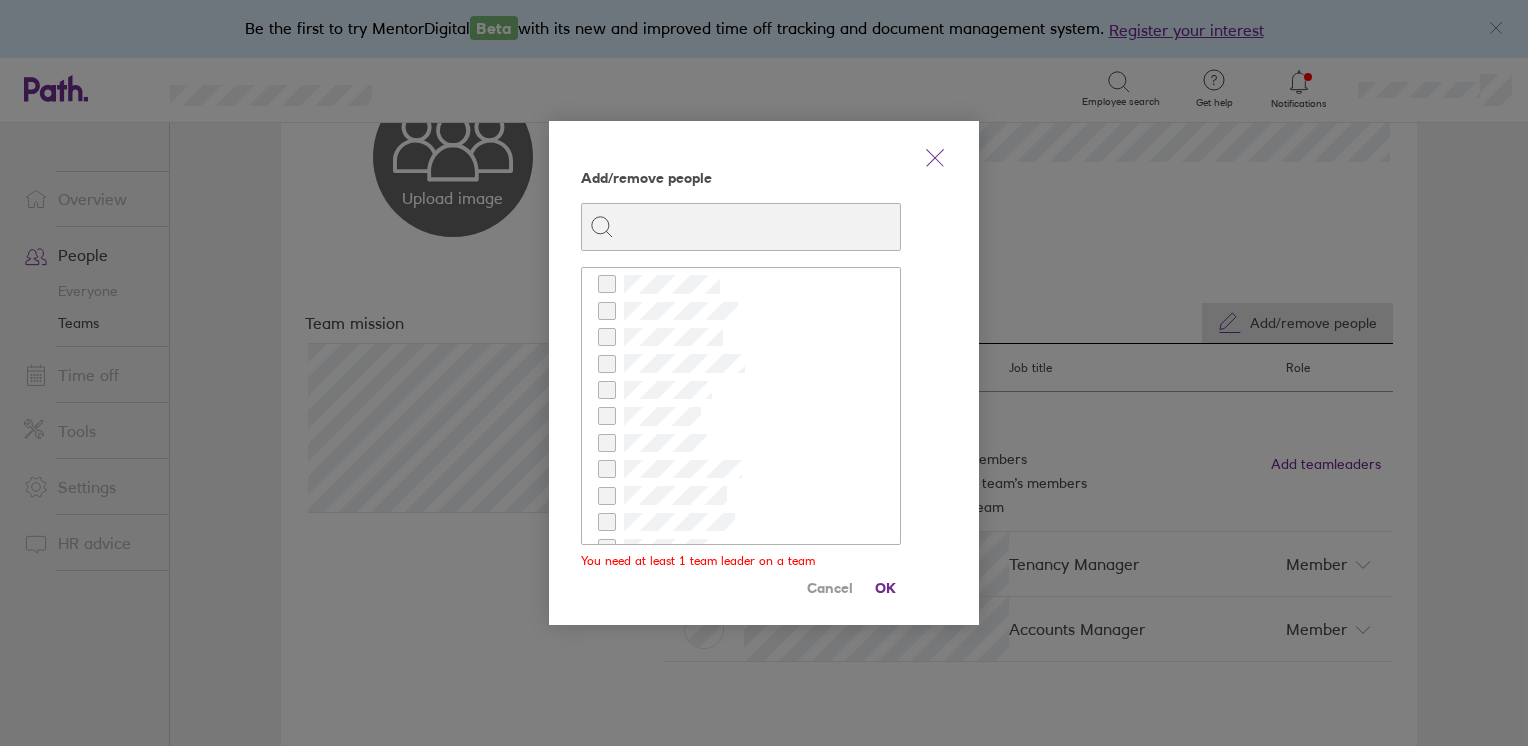 click 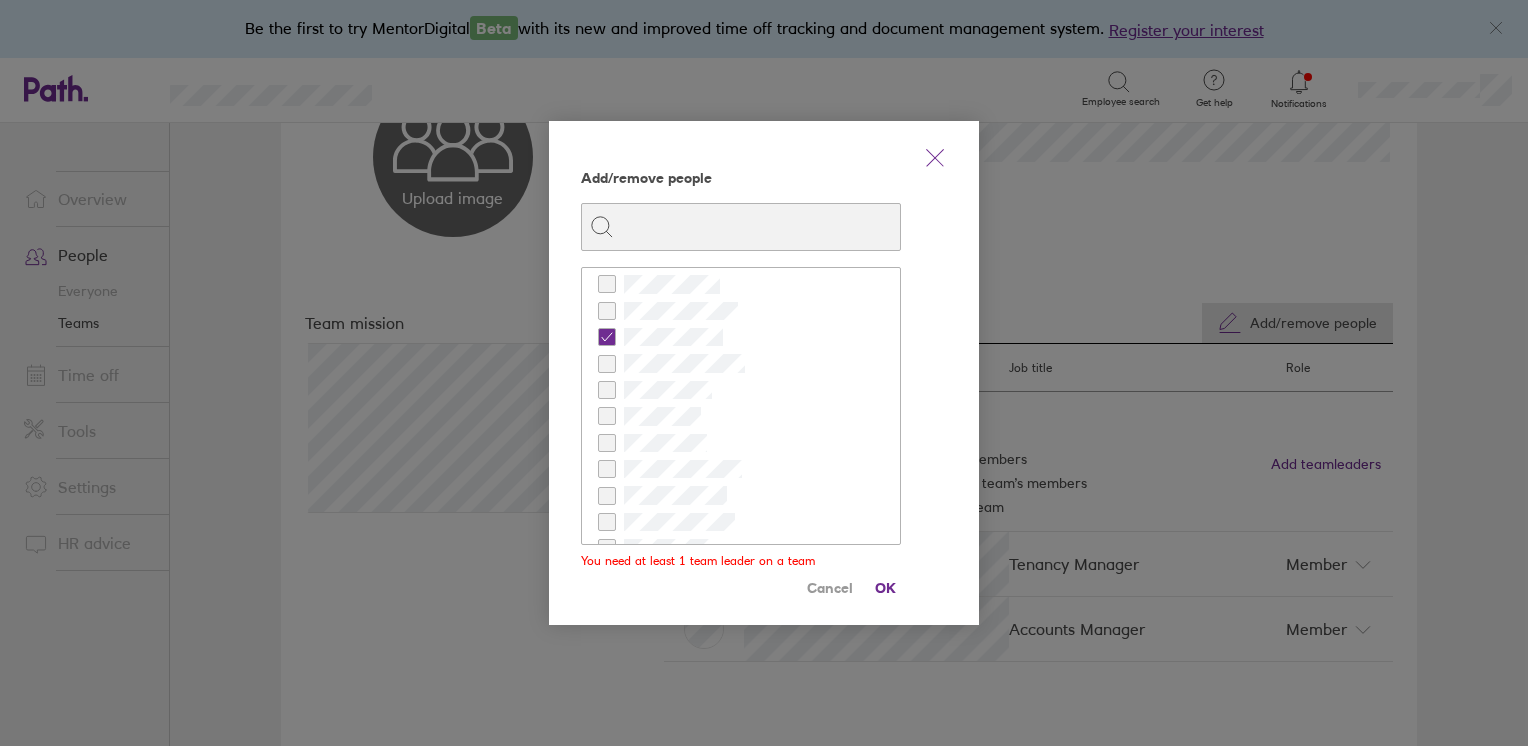 checkbox on "true" 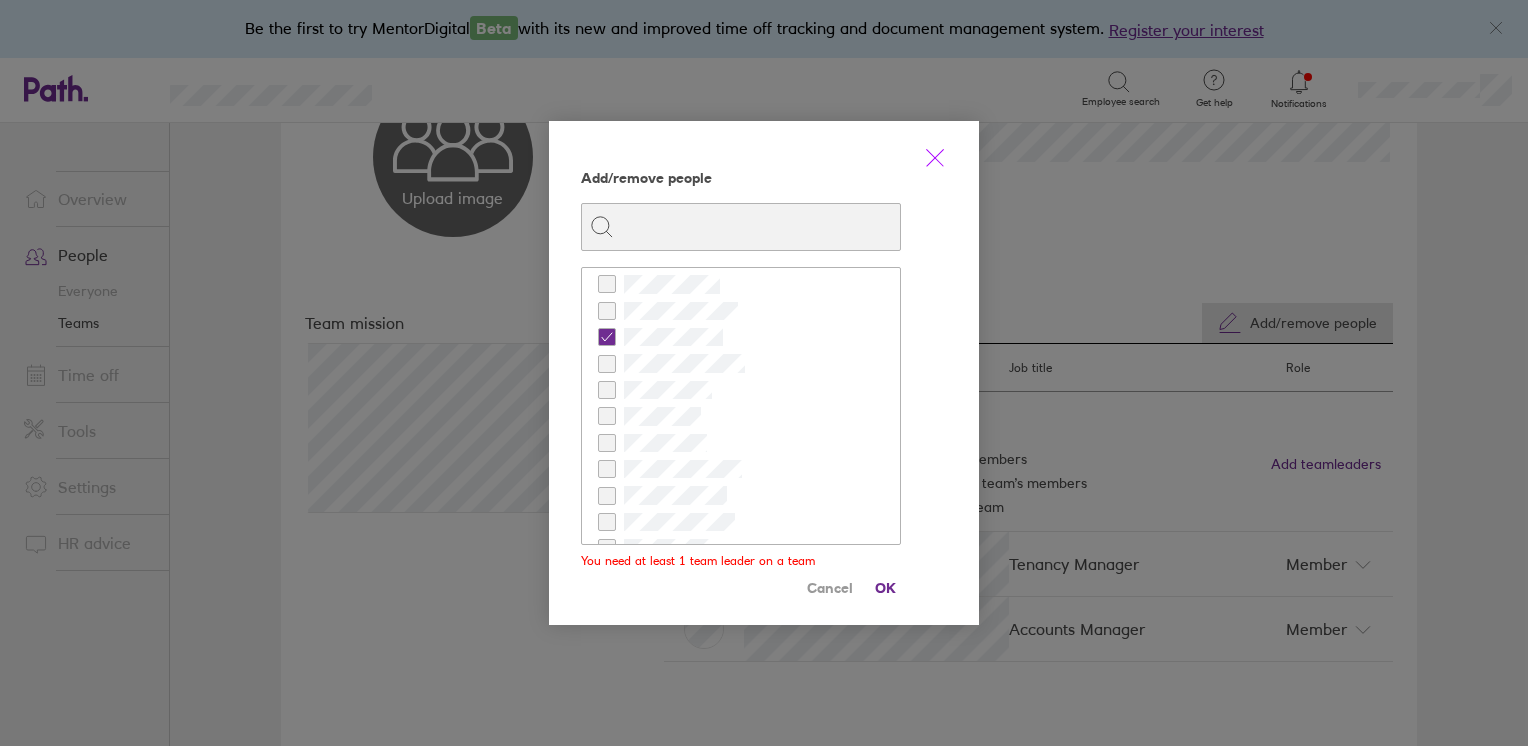 click 